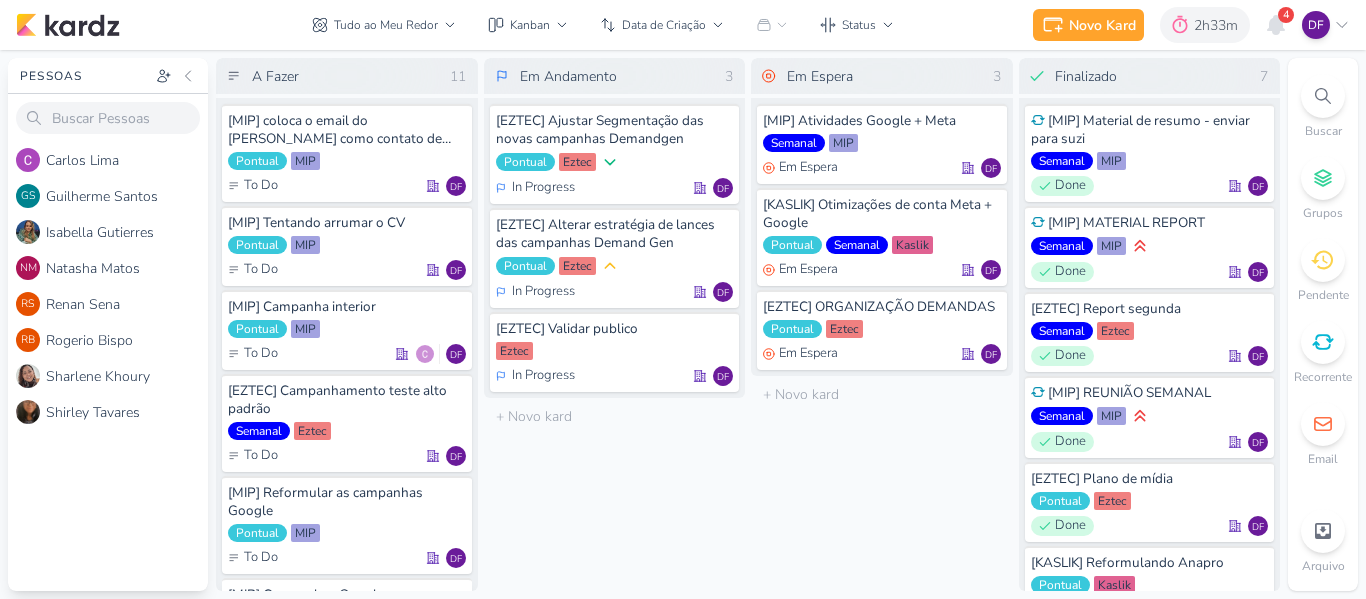 scroll, scrollTop: 0, scrollLeft: 0, axis: both 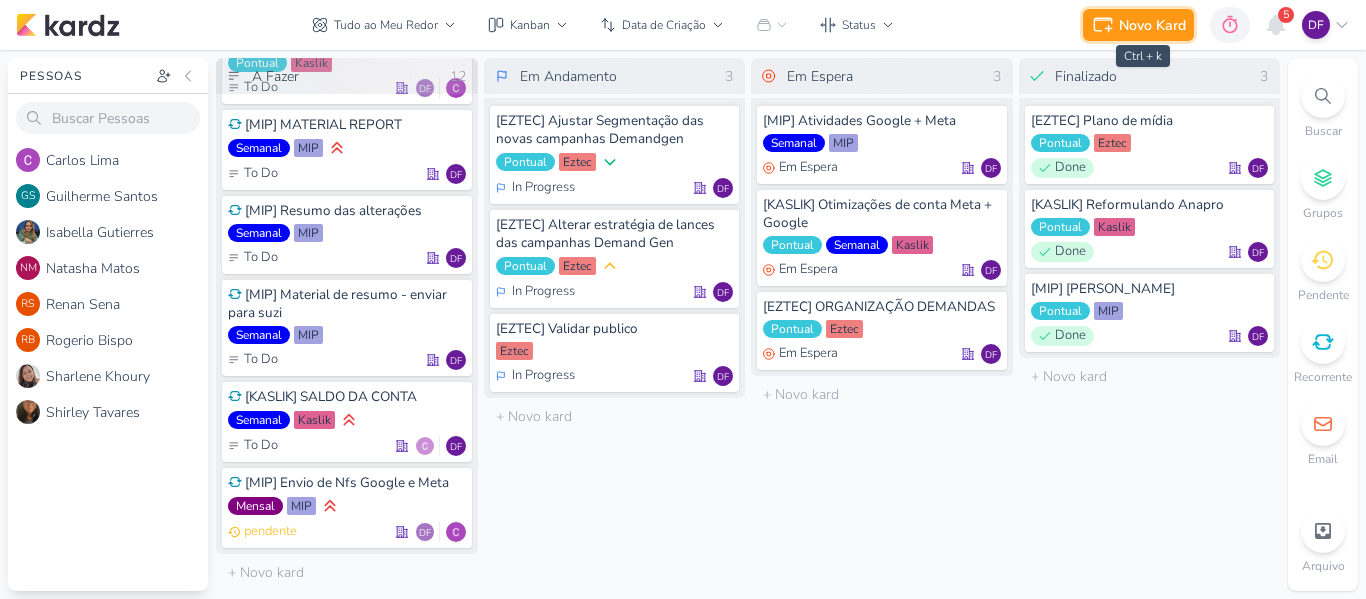 click on "Novo Kard" at bounding box center (1152, 25) 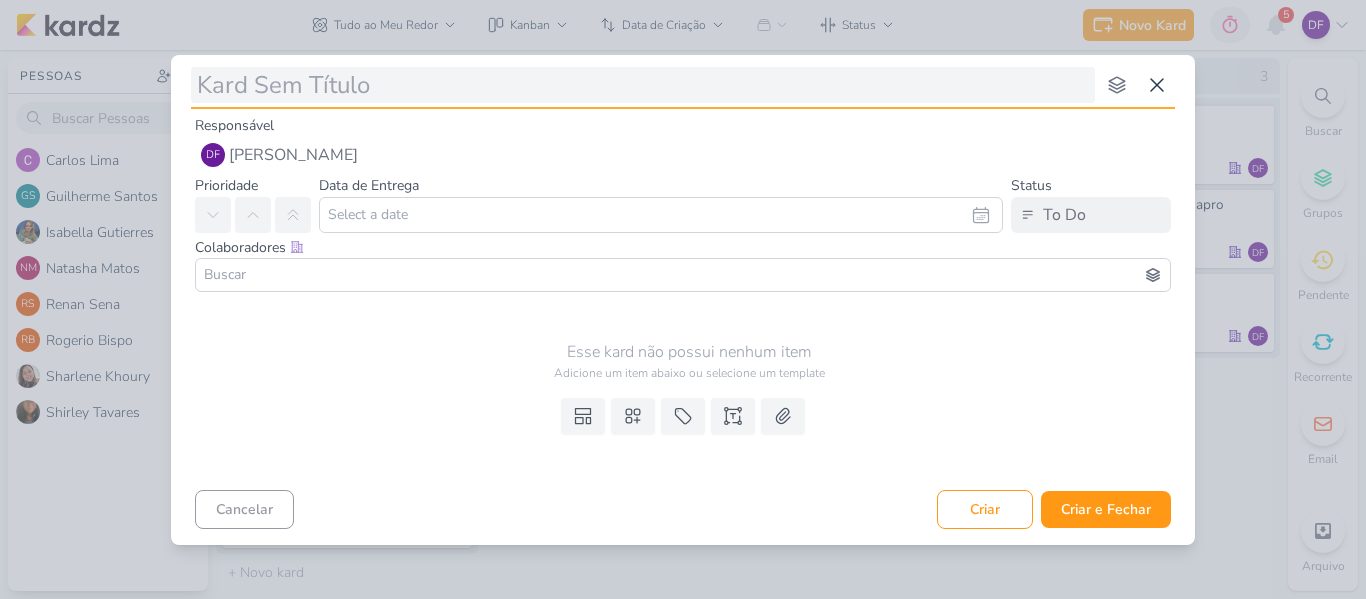 type on "[" 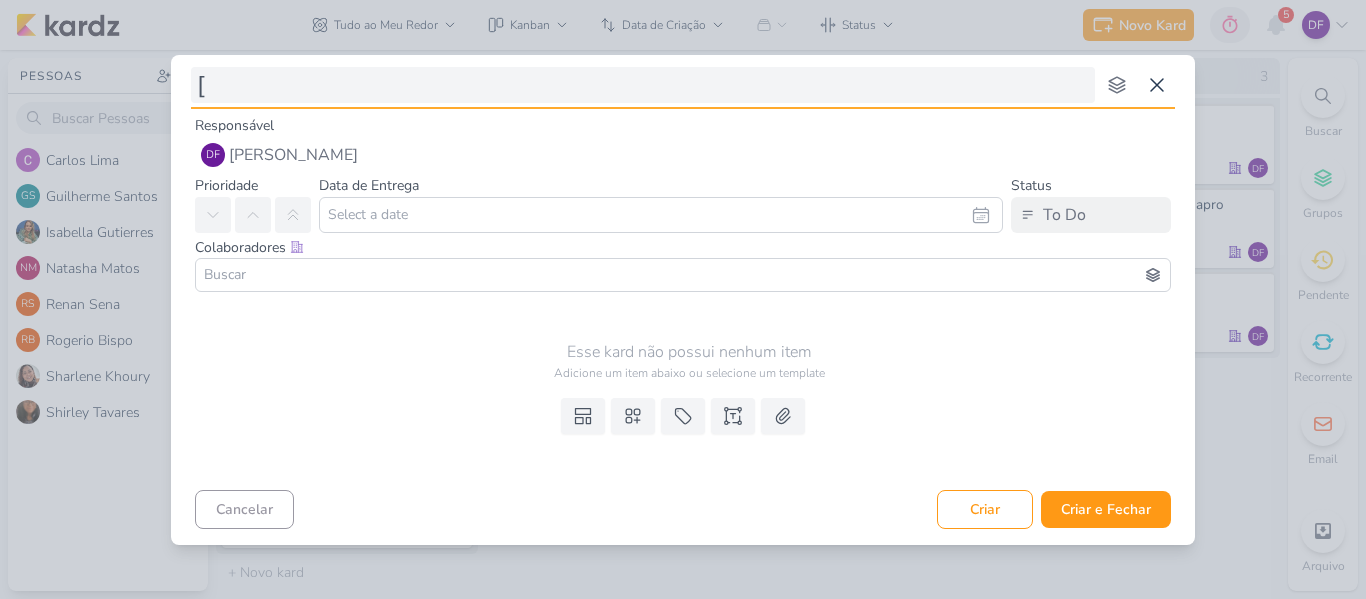 type 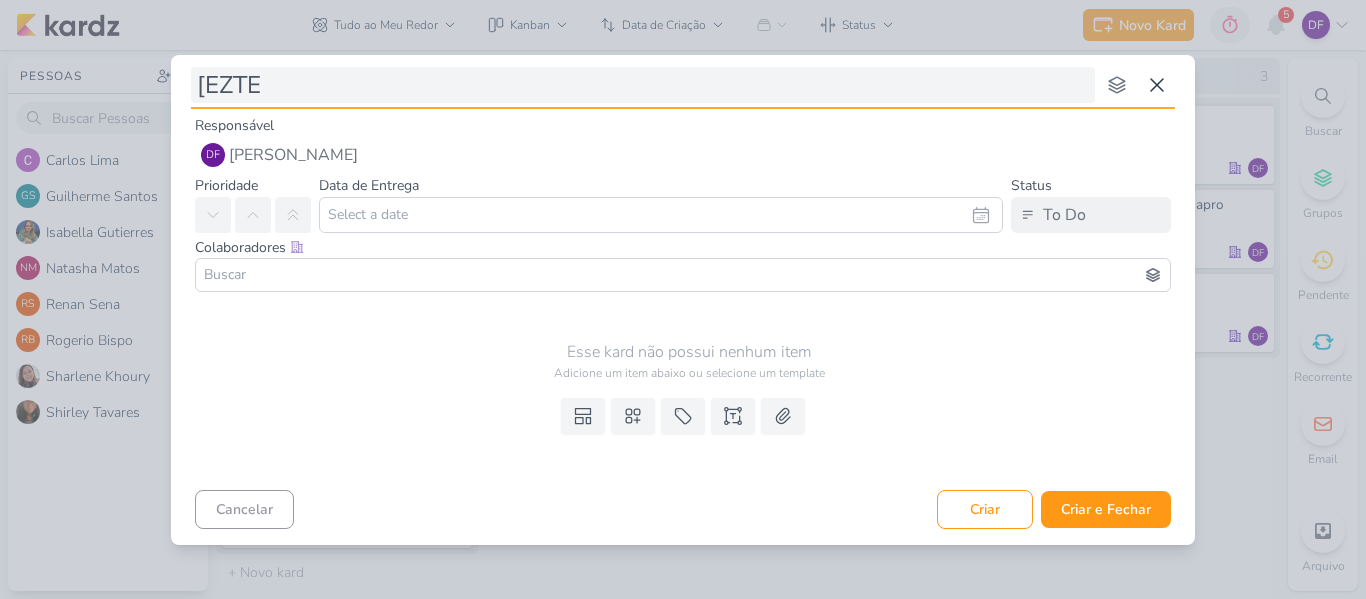 type on "[EZTEC" 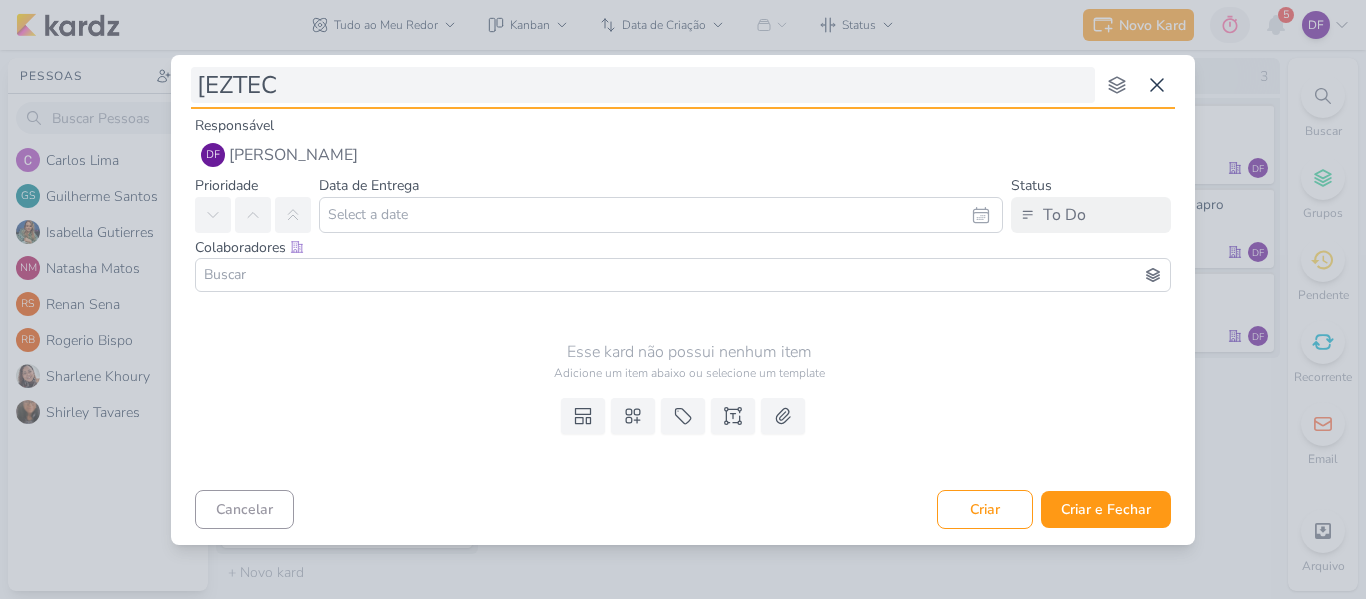 type 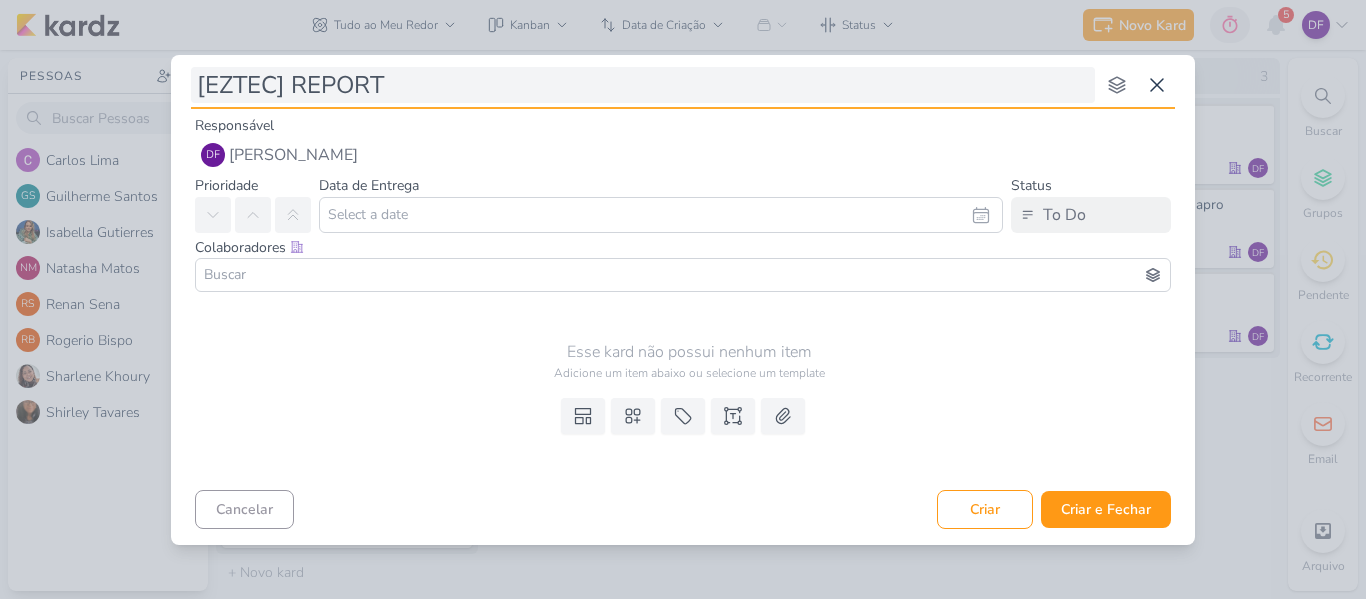 type on "[EZTEC] REPORT" 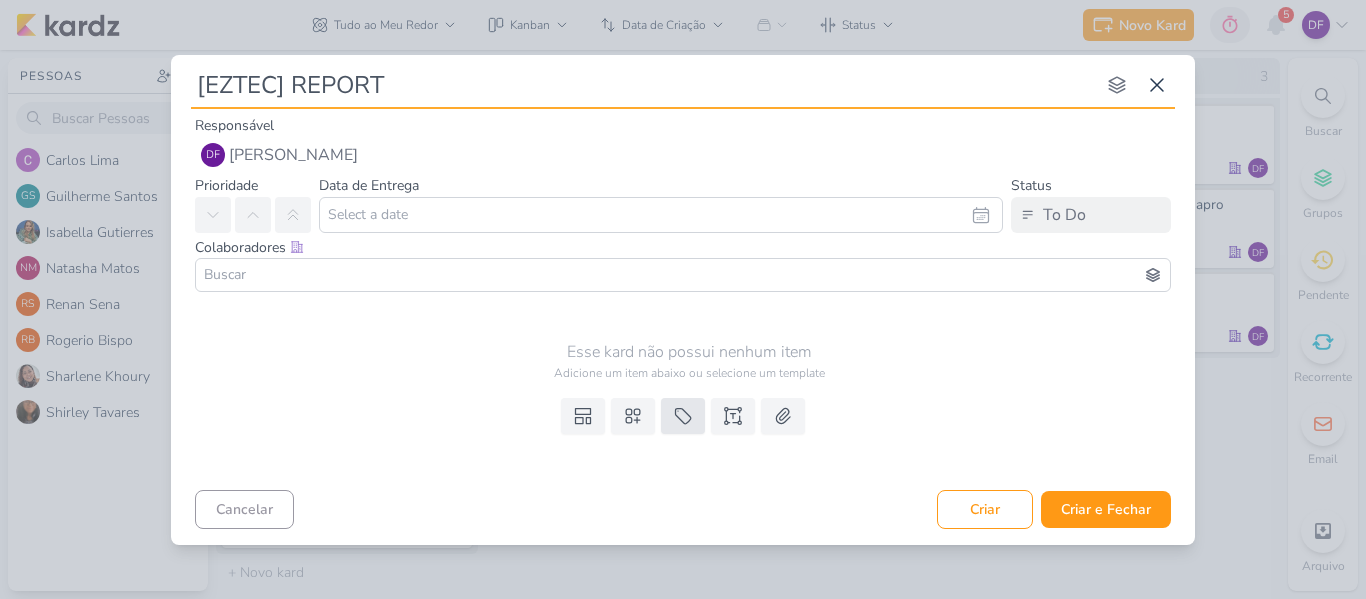 type on "[EZTEC] REPORT" 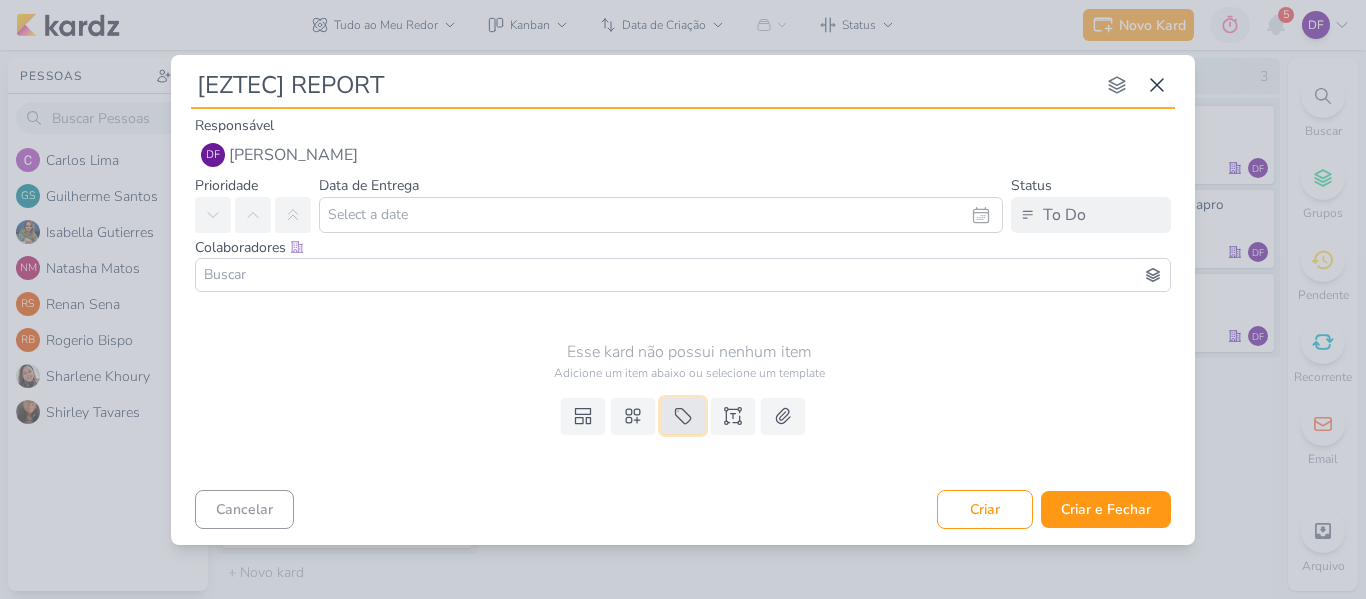 click 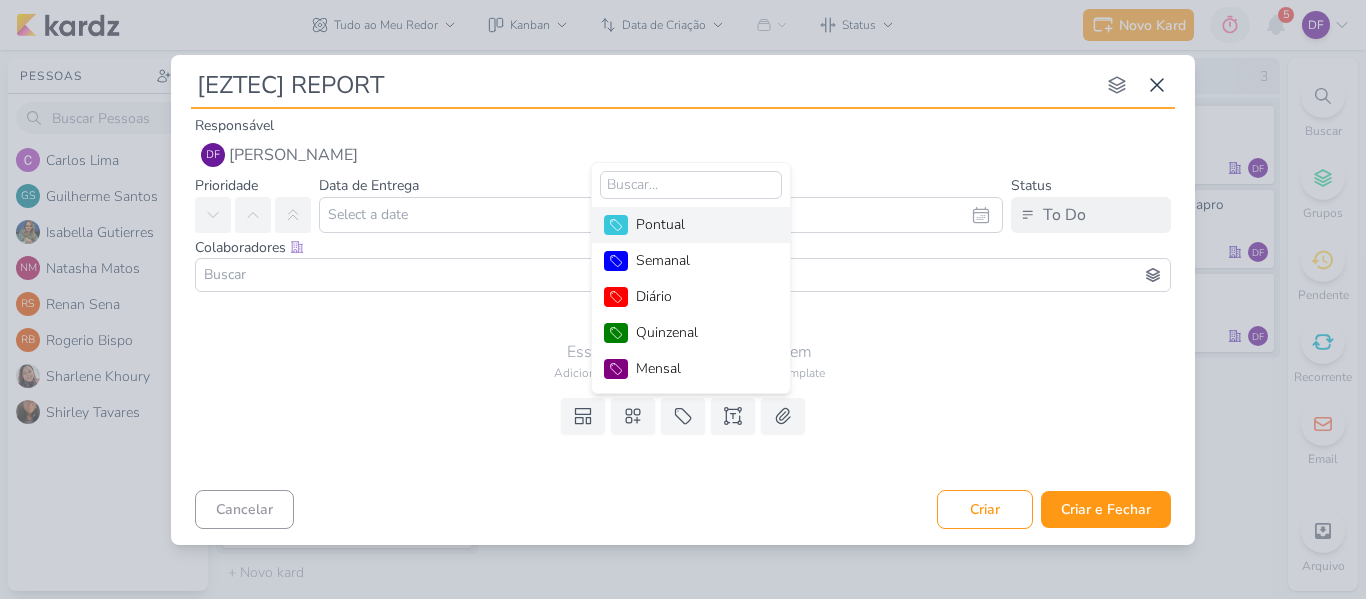 click on "Pontual" at bounding box center (701, 224) 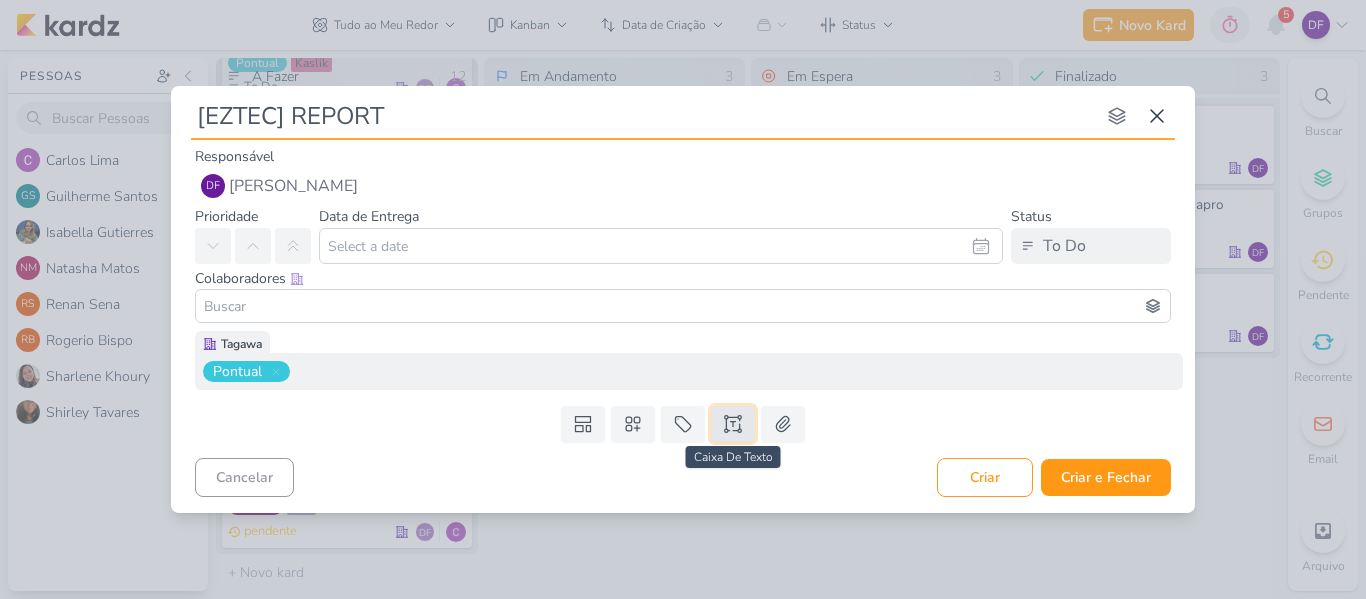 click 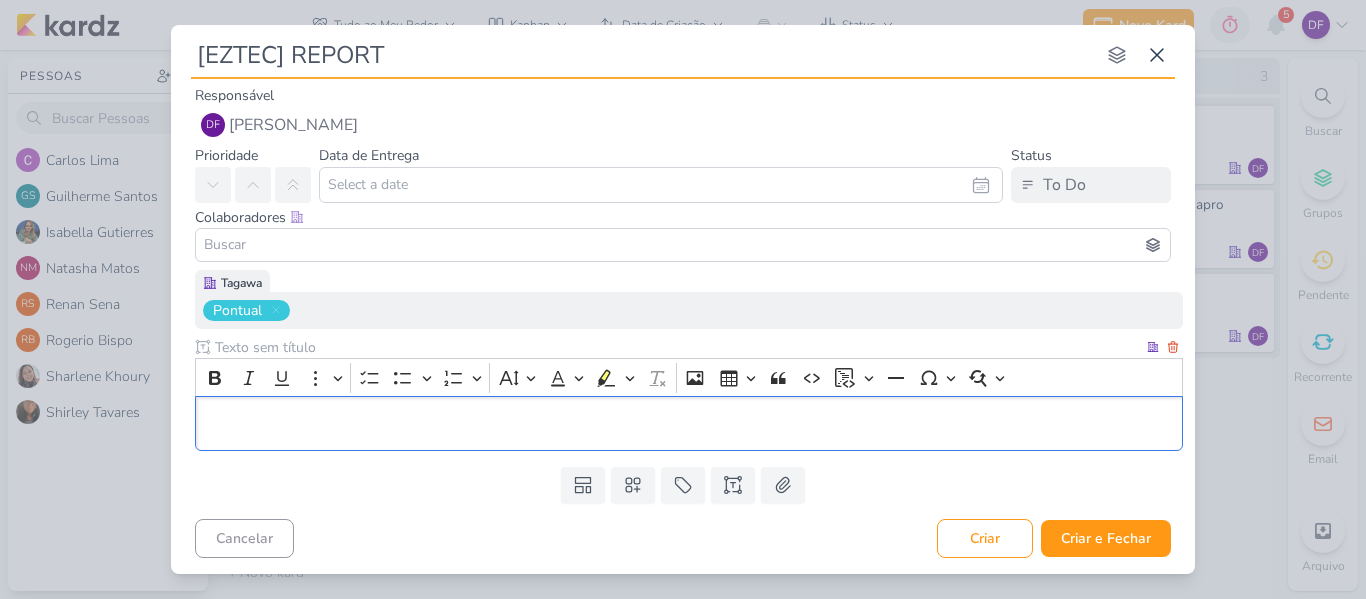 click at bounding box center [689, 424] 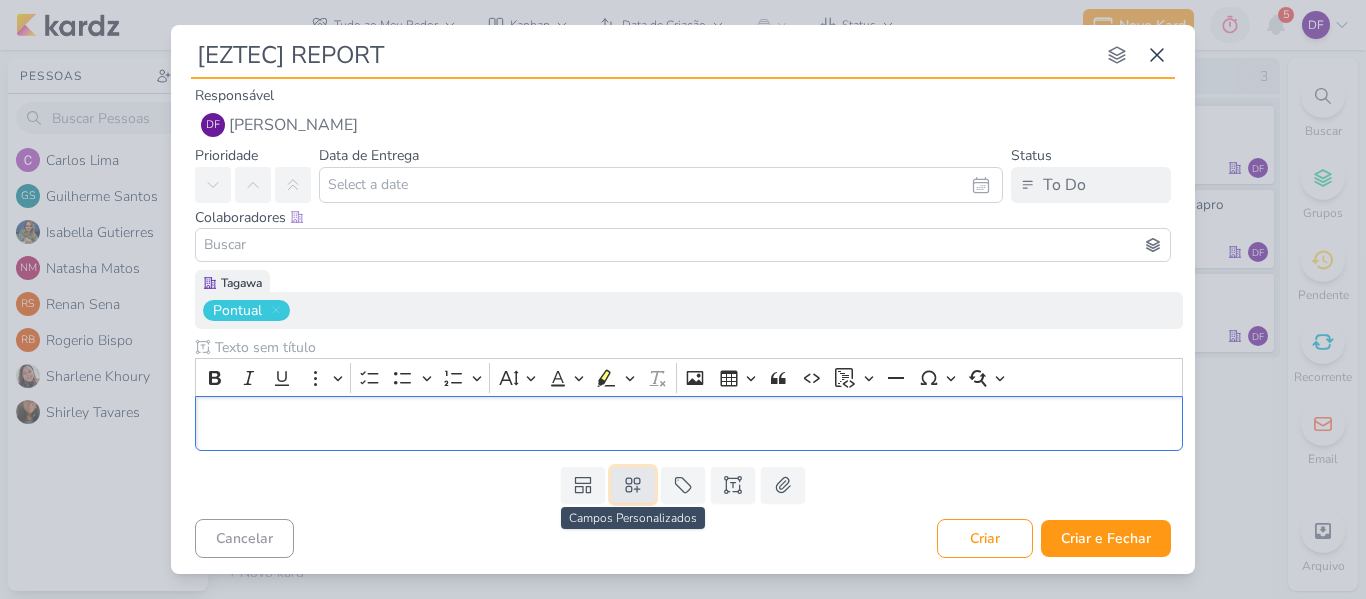 click 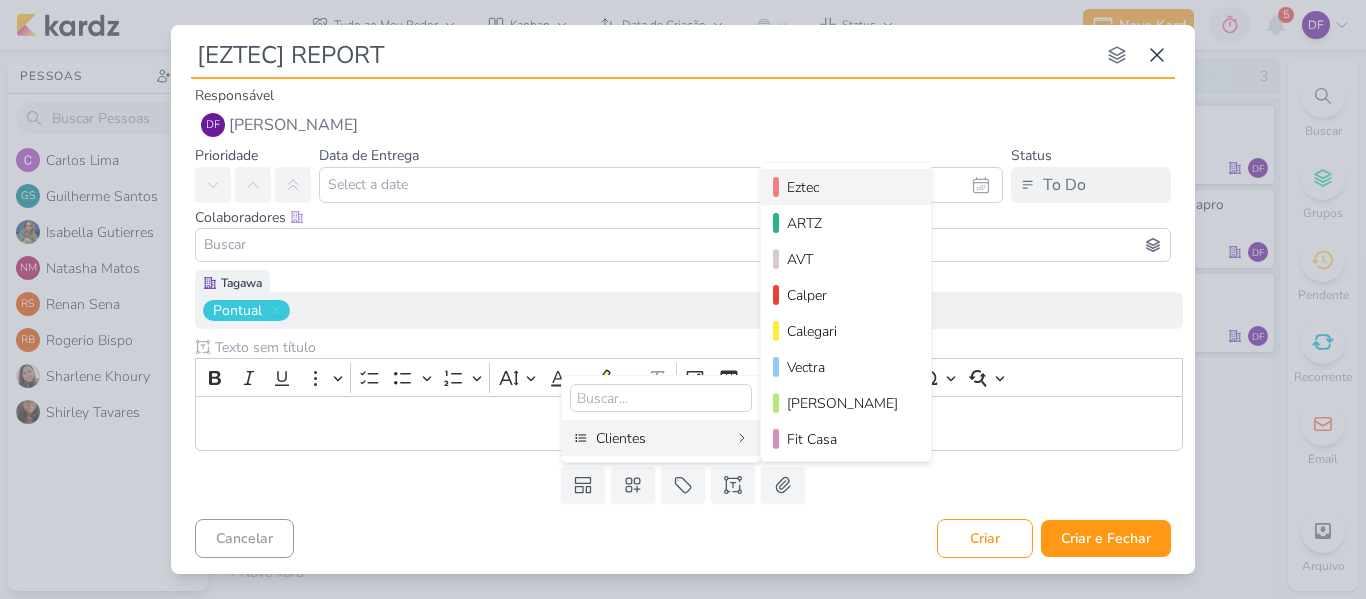 click on "Eztec" at bounding box center [847, 187] 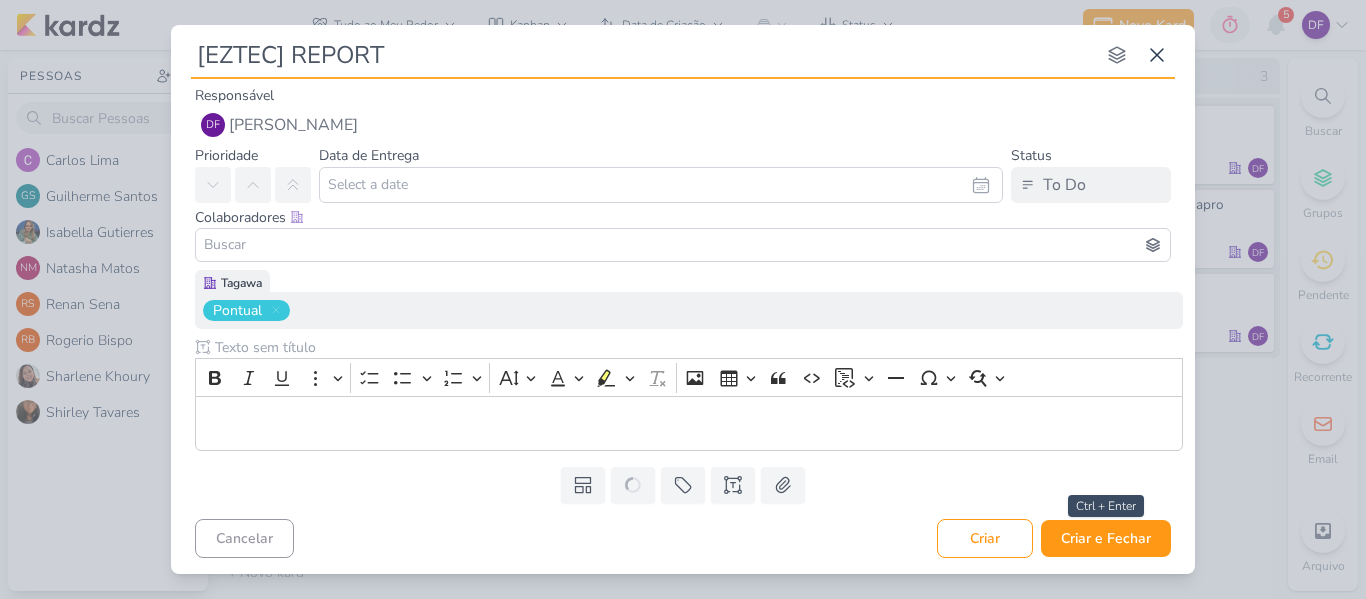 type 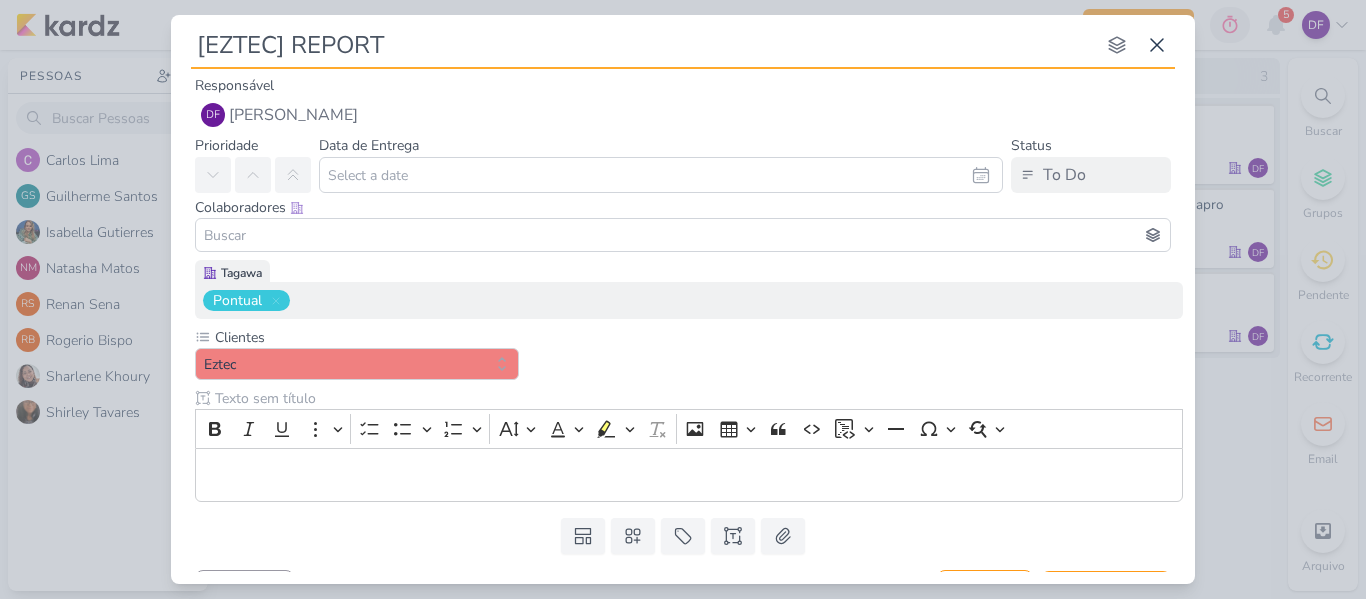 click on "Templates
Campos Personalizados
Clientes
Eztec ARTZ AVT Calper MIP" at bounding box center [683, 536] 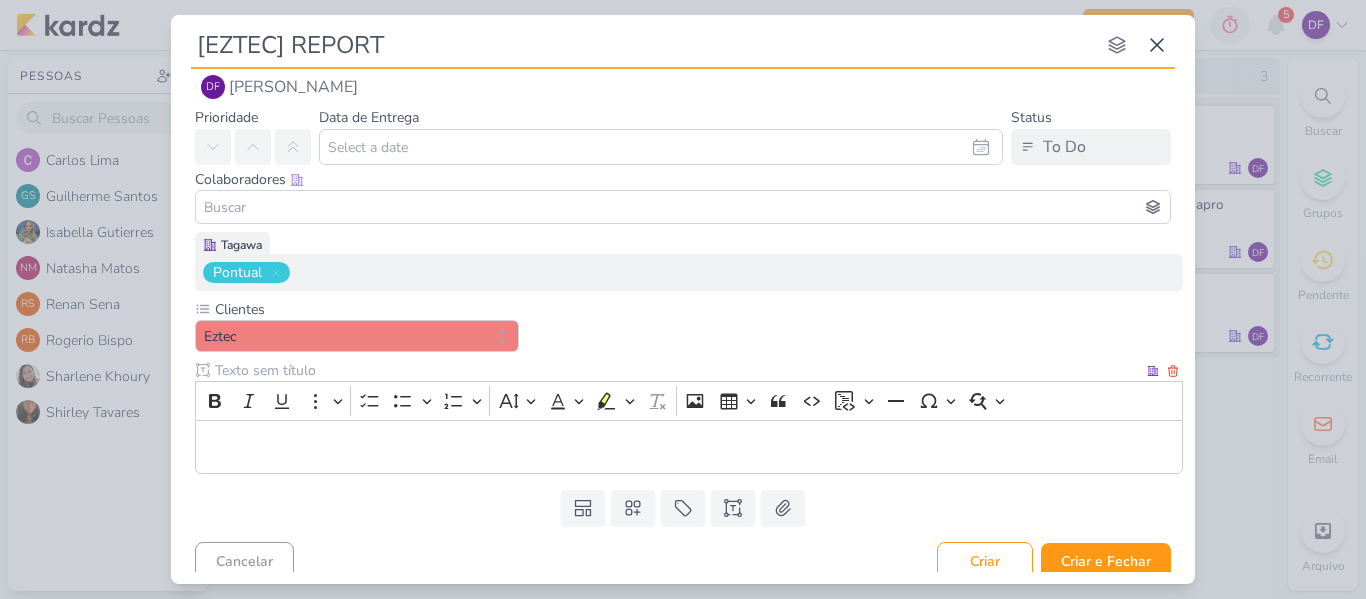 scroll, scrollTop: 41, scrollLeft: 0, axis: vertical 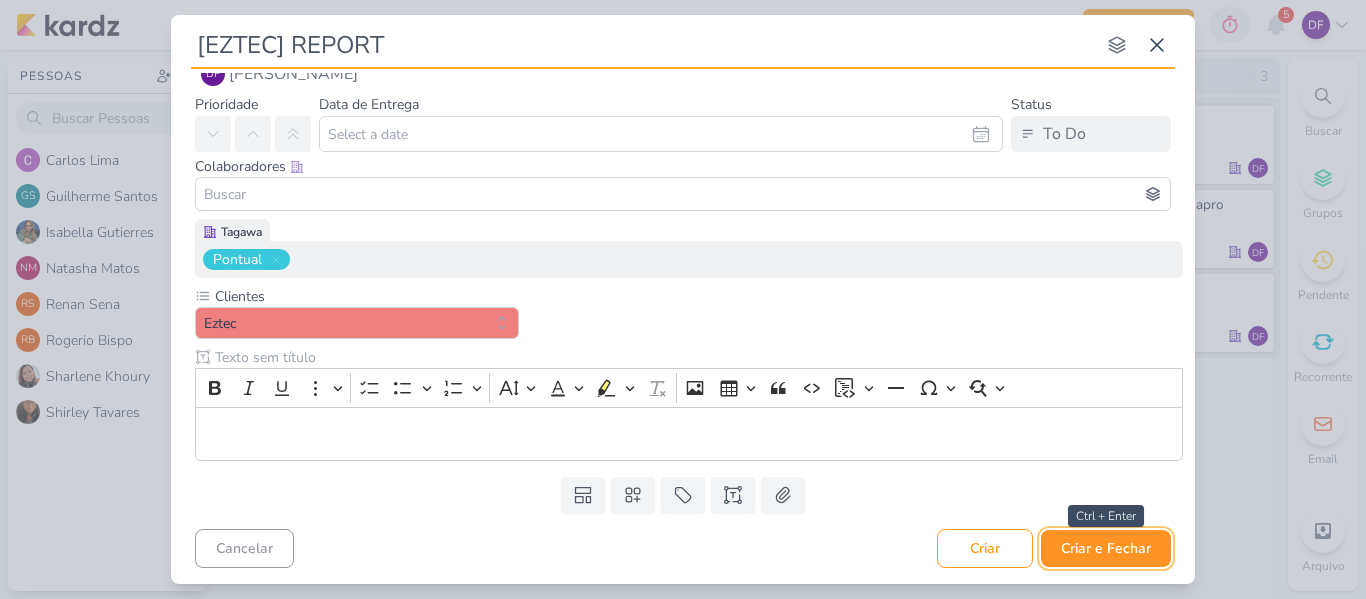 click on "Criar e Fechar" at bounding box center (1106, 548) 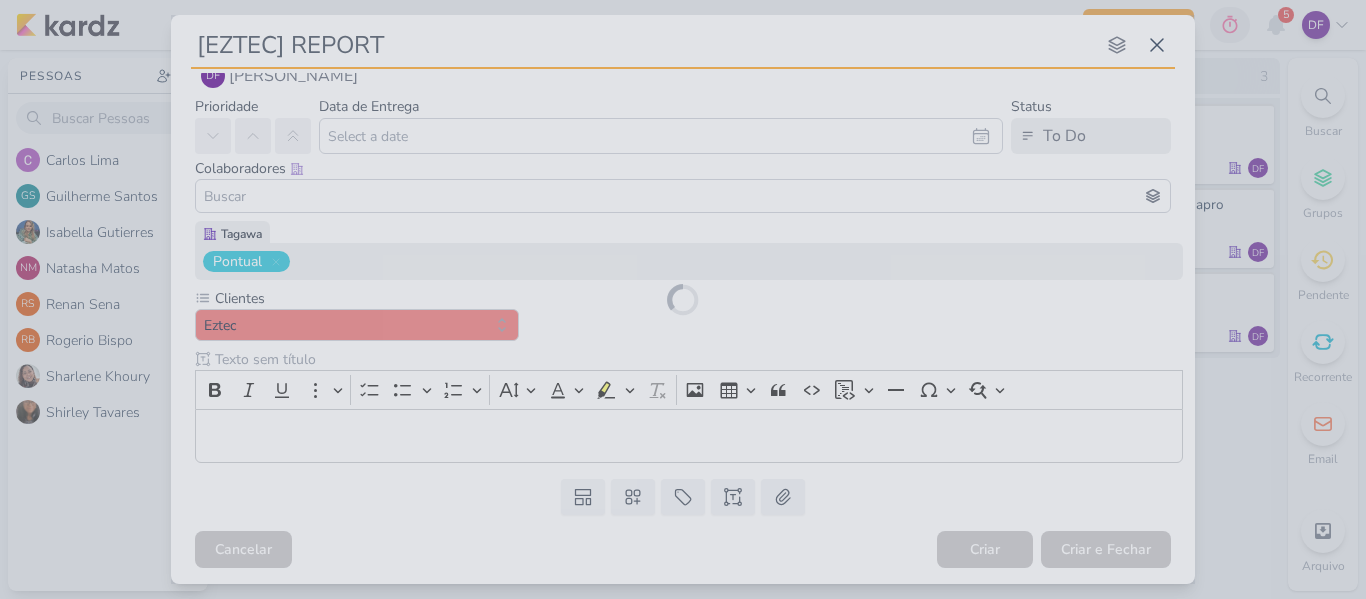 scroll, scrollTop: 0, scrollLeft: 0, axis: both 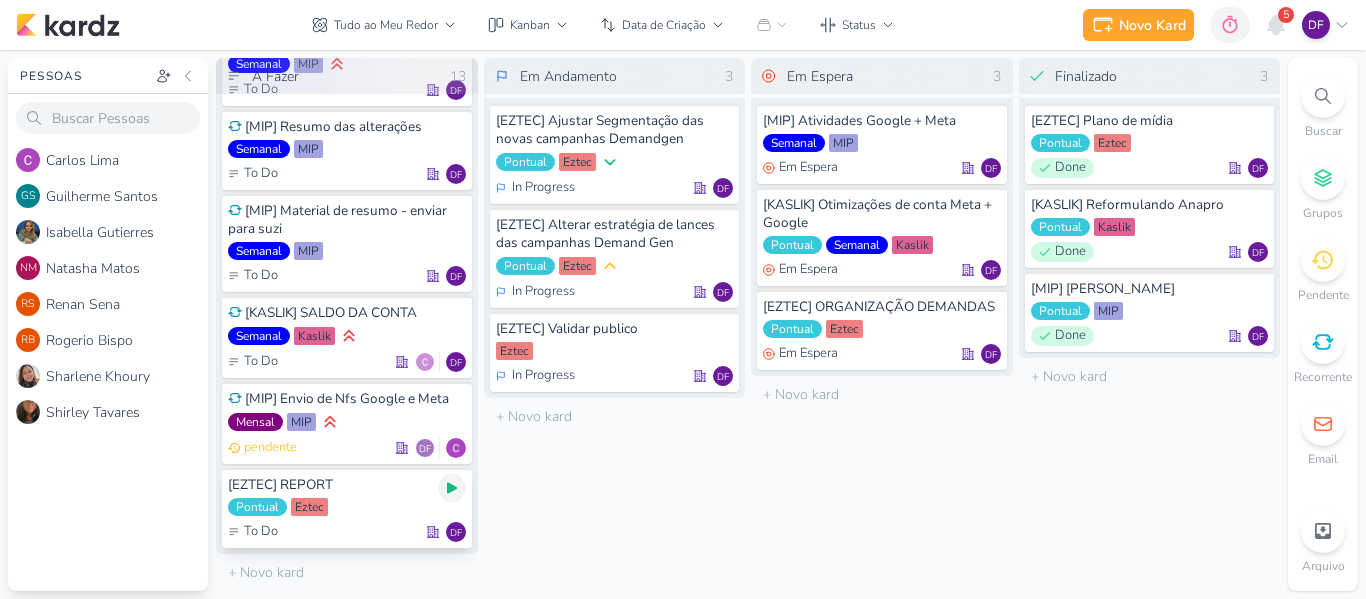 click at bounding box center [452, 488] 